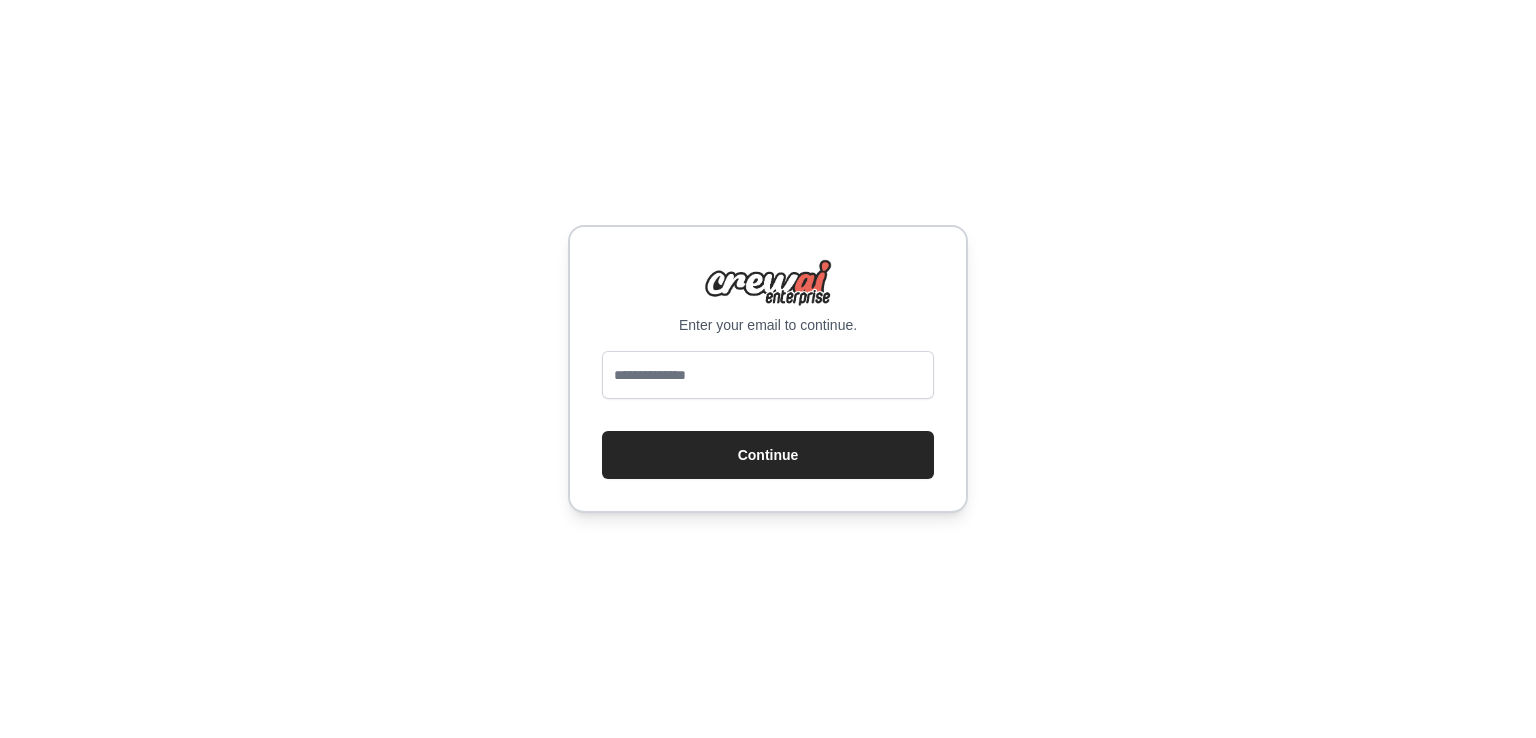 scroll, scrollTop: 0, scrollLeft: 0, axis: both 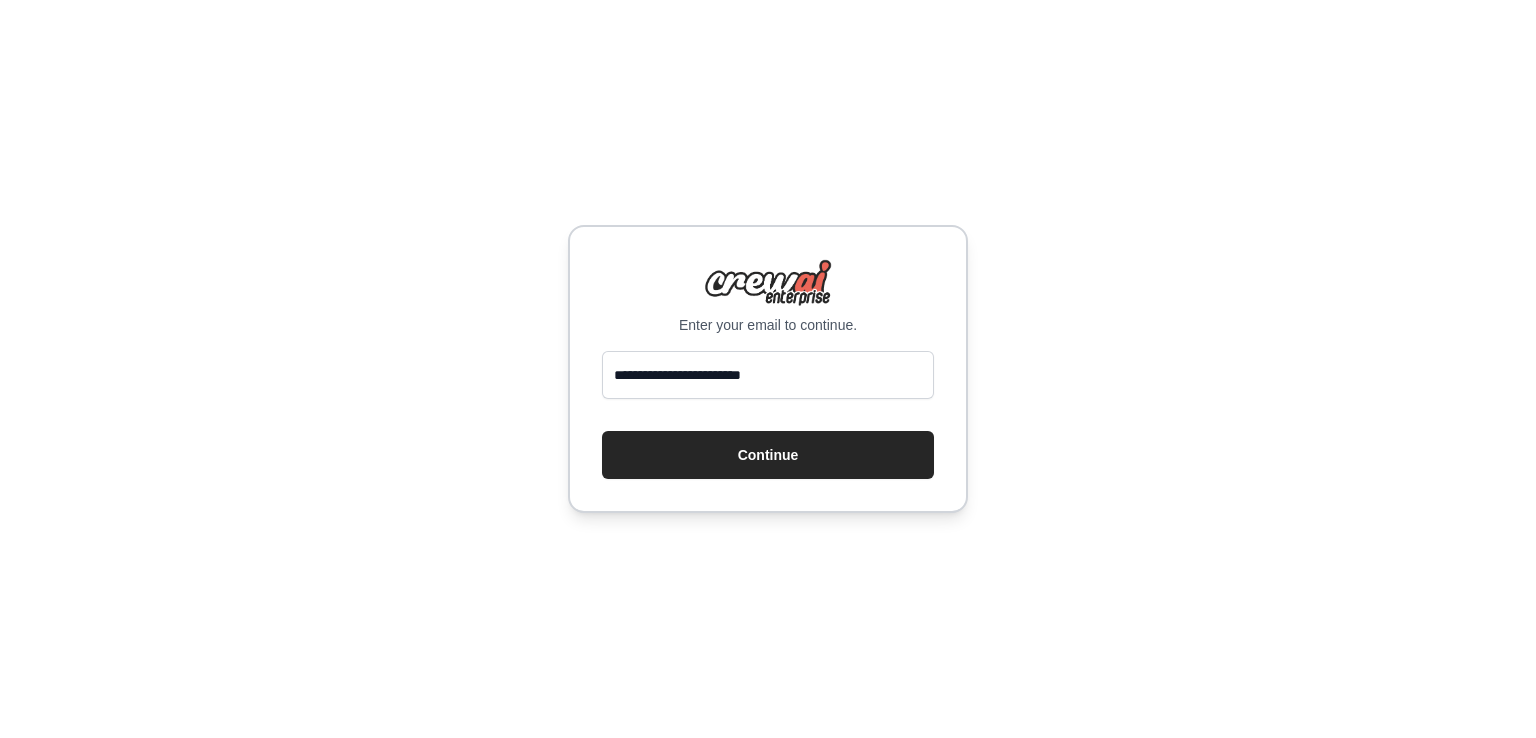 type on "**********" 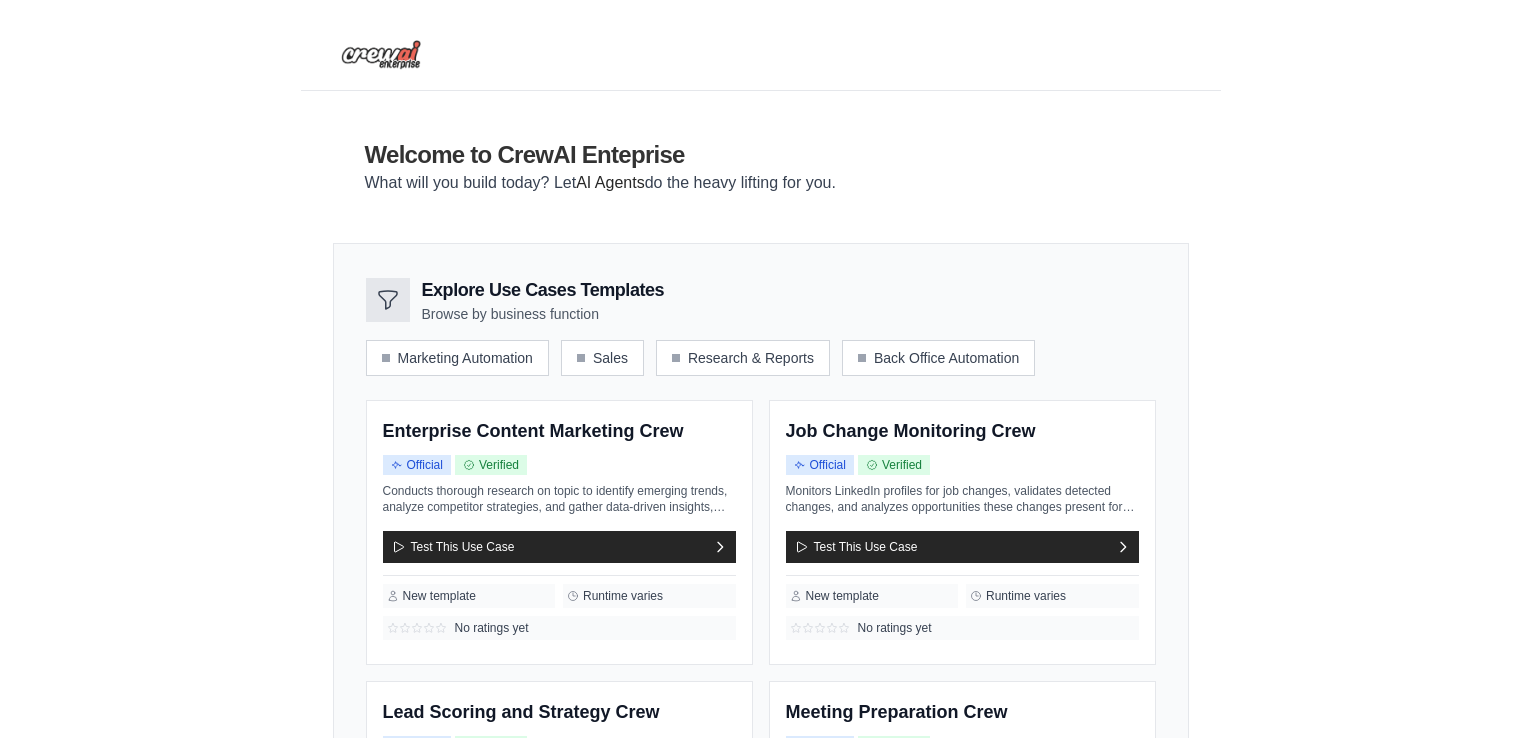 scroll, scrollTop: 0, scrollLeft: 0, axis: both 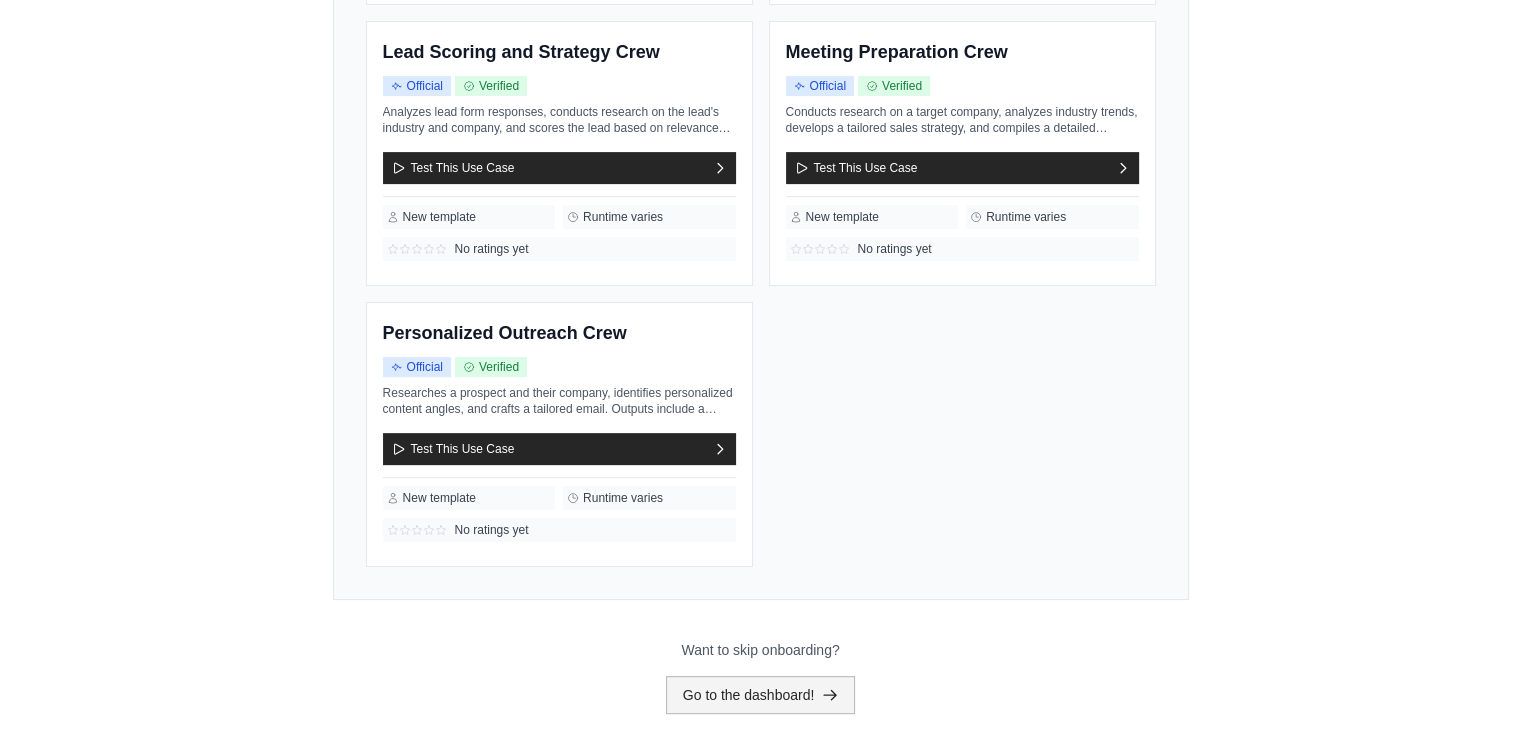 click on "Go to the dashboard!" at bounding box center (761, 695) 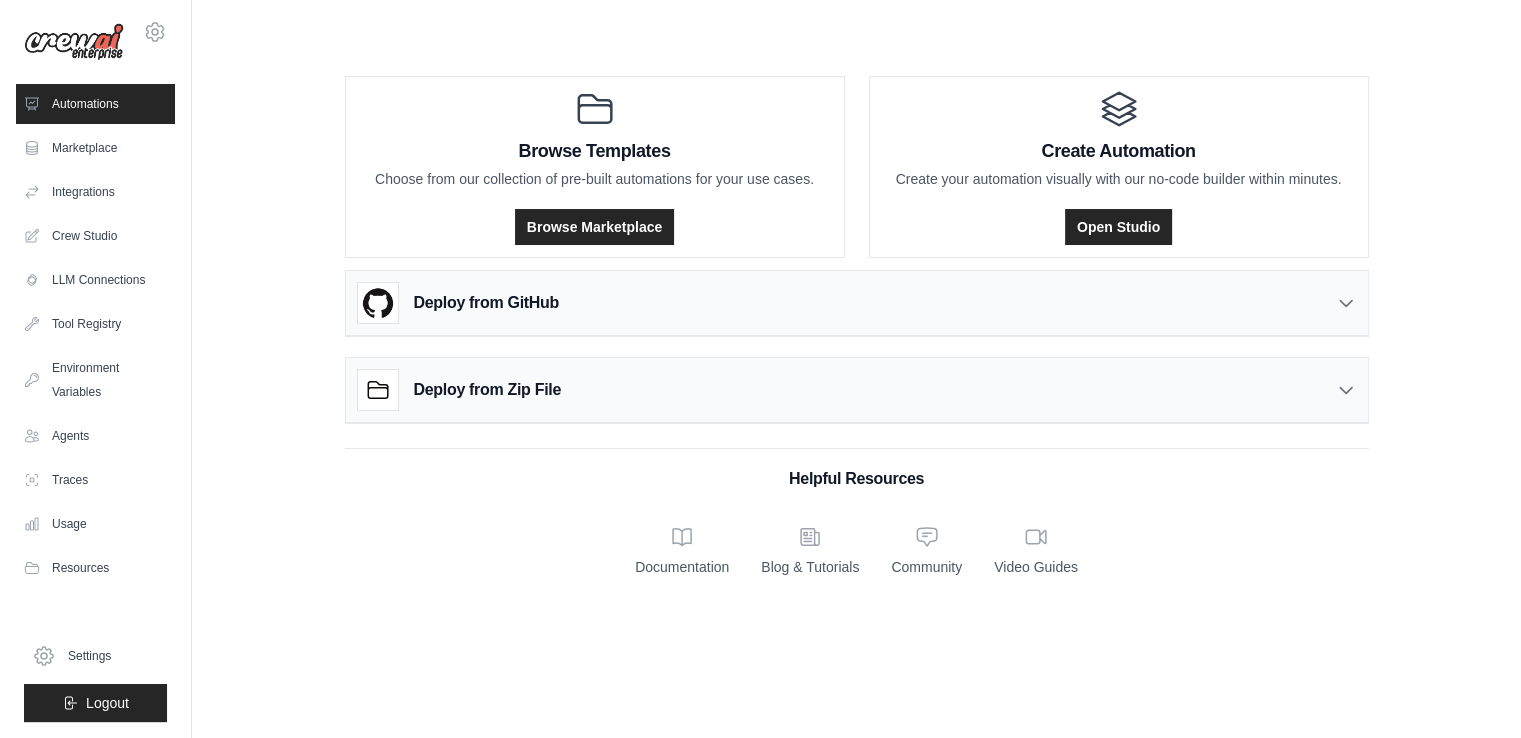 scroll, scrollTop: 0, scrollLeft: 0, axis: both 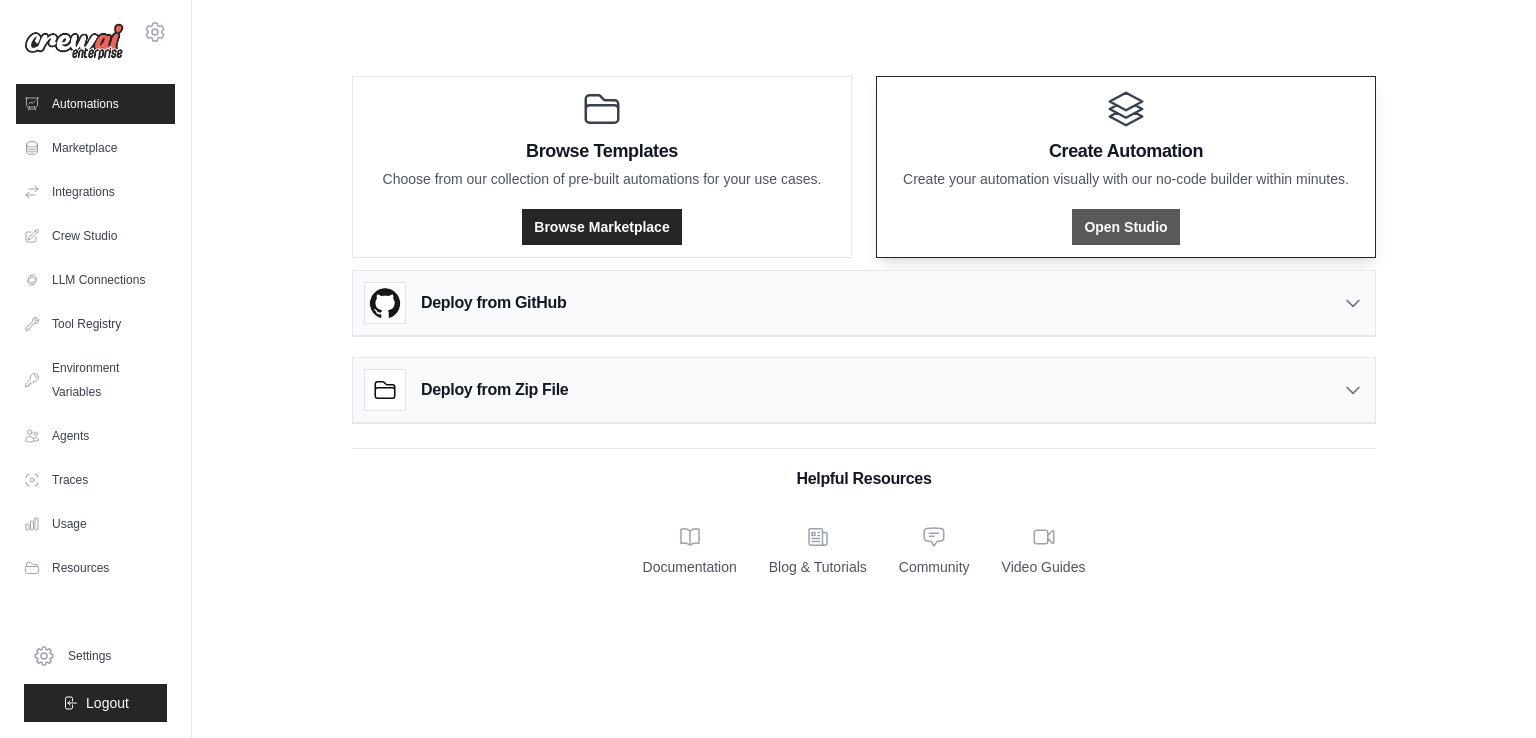 click on "Open Studio" at bounding box center [1125, 227] 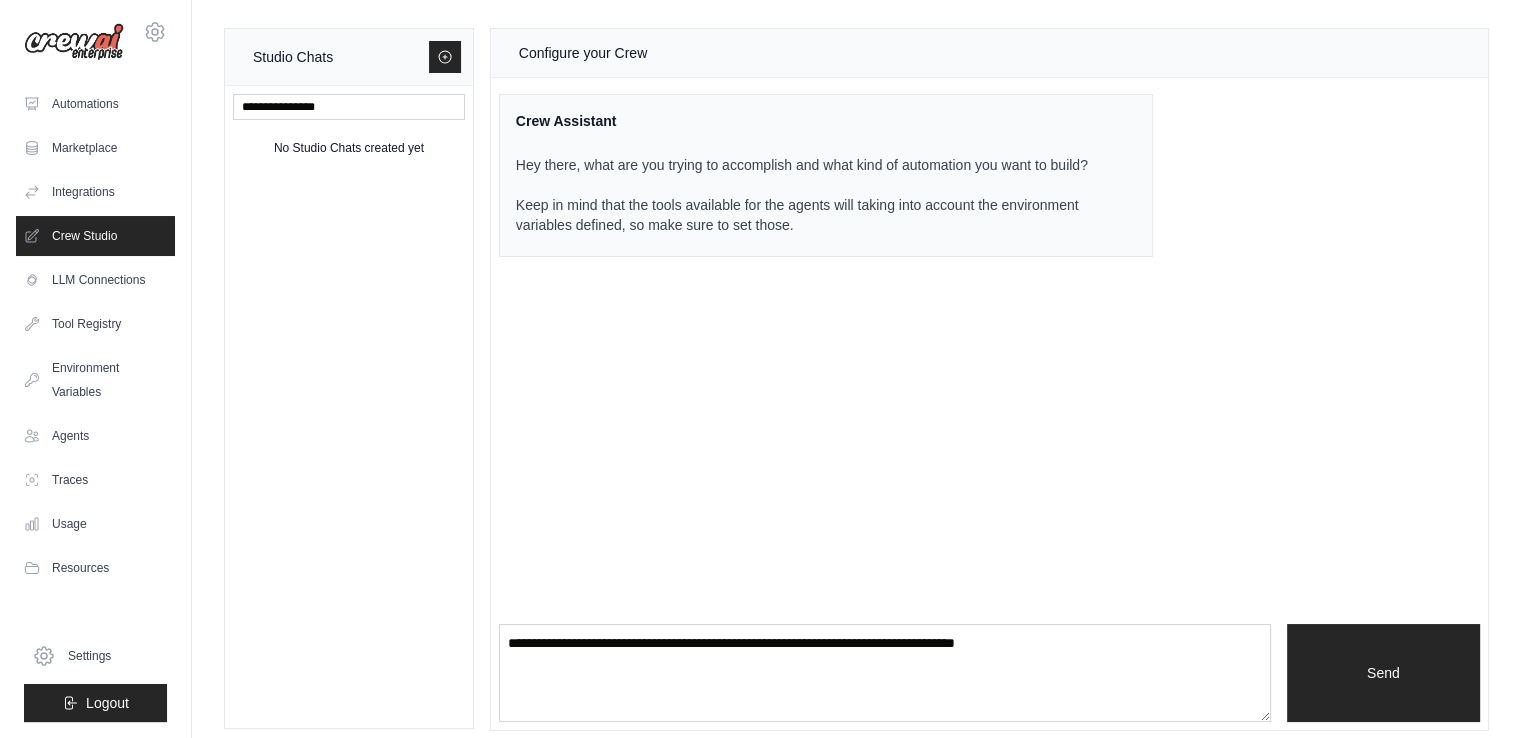 click on "No Studio Chats created yet" at bounding box center (349, 148) 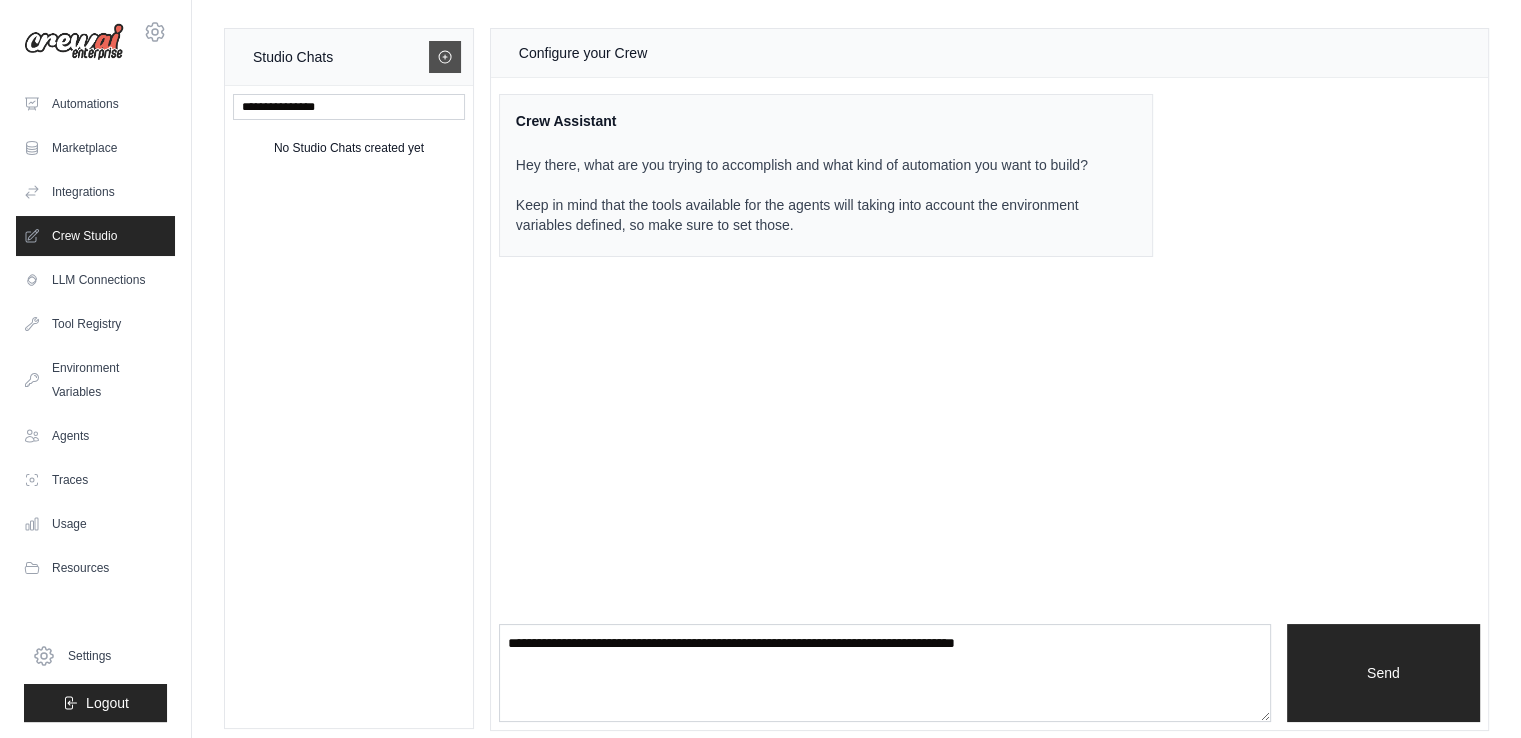 click 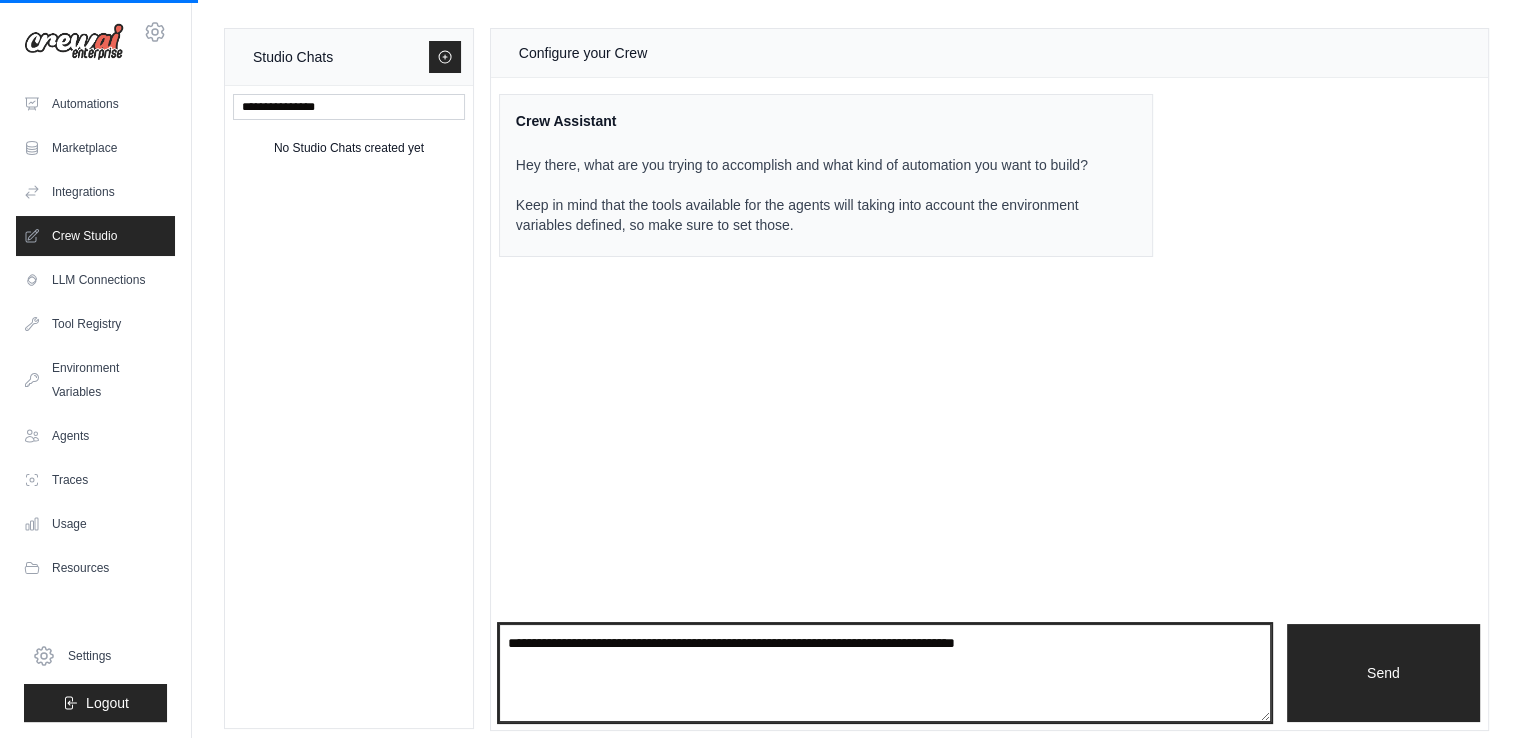 click at bounding box center [885, 673] 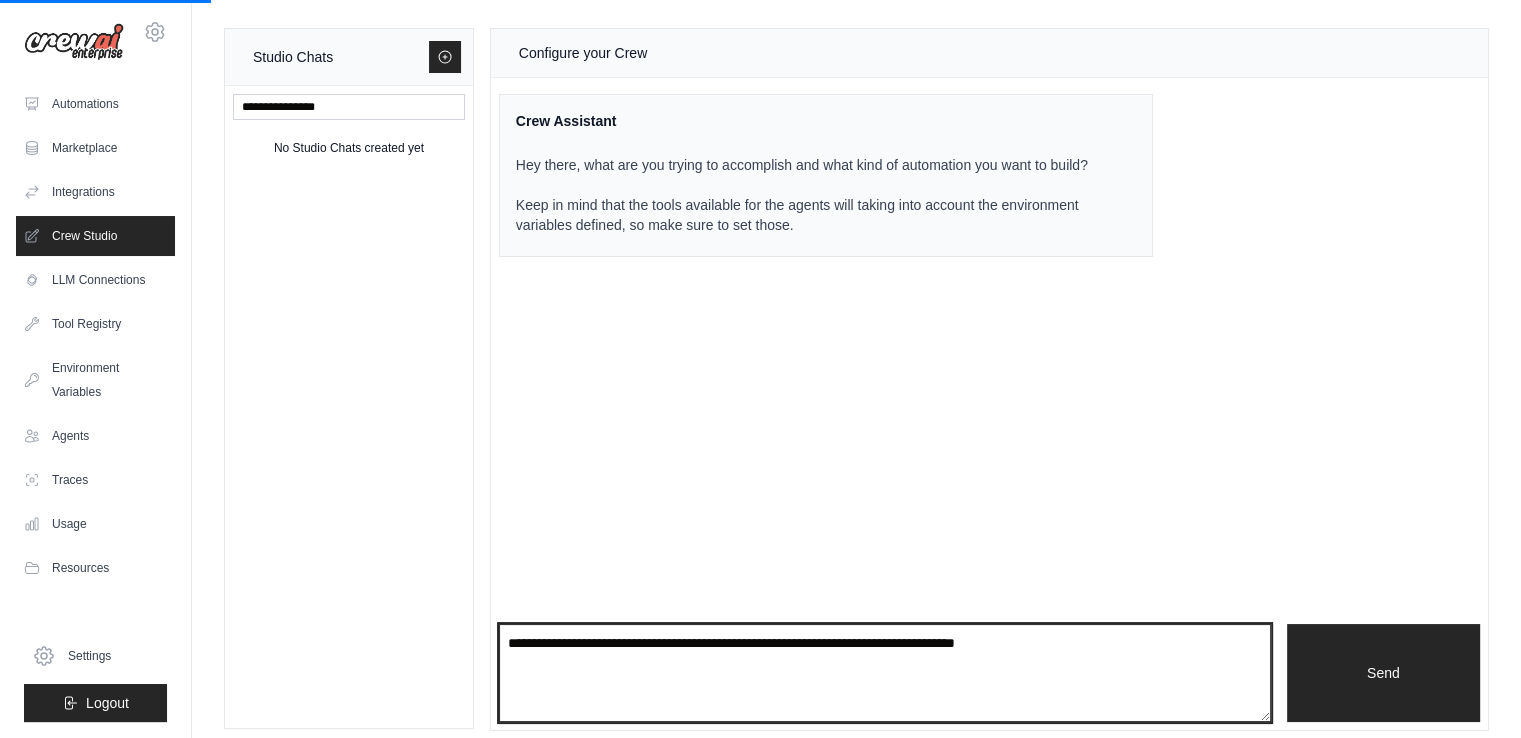 click at bounding box center [885, 673] 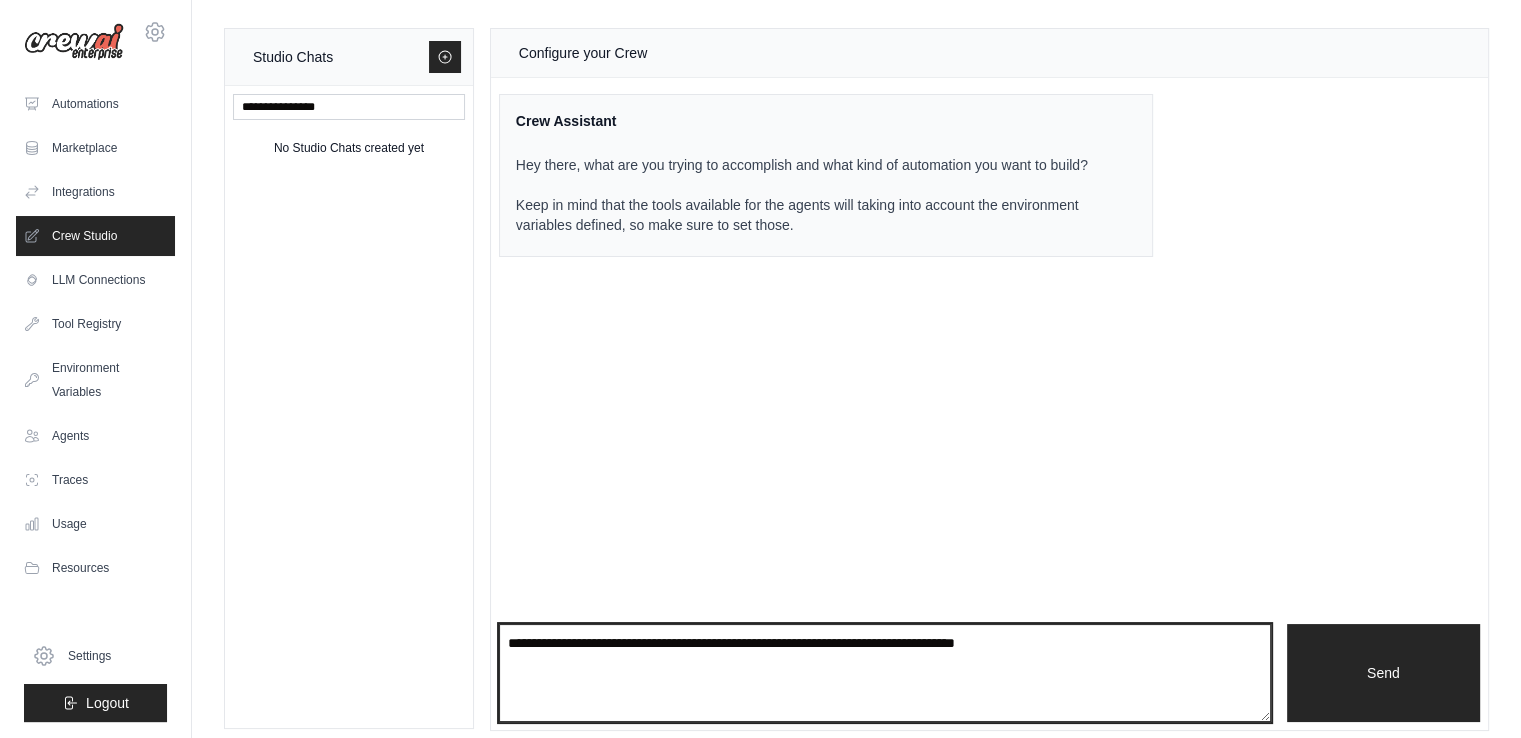 click at bounding box center [885, 673] 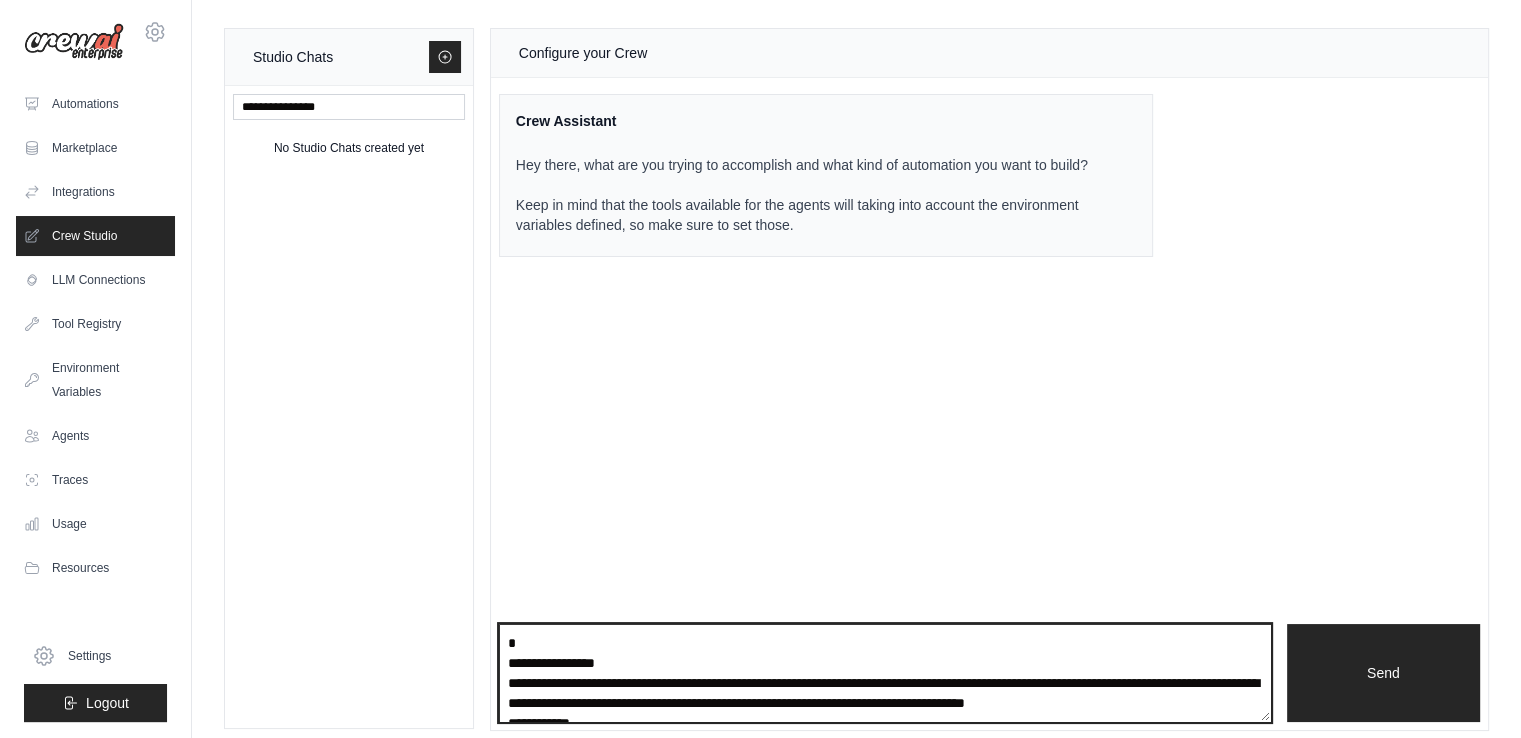scroll, scrollTop: 1329, scrollLeft: 0, axis: vertical 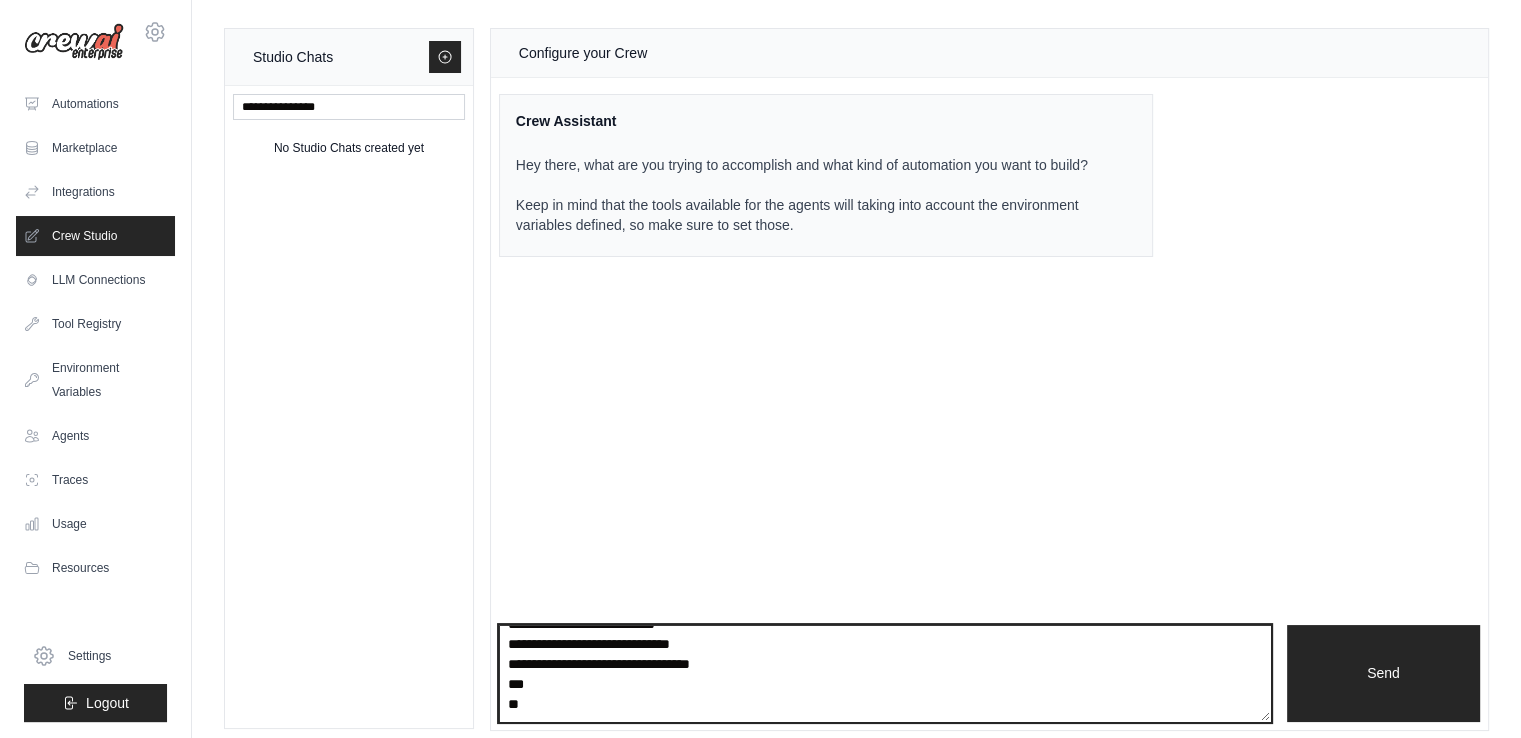 type on "**********" 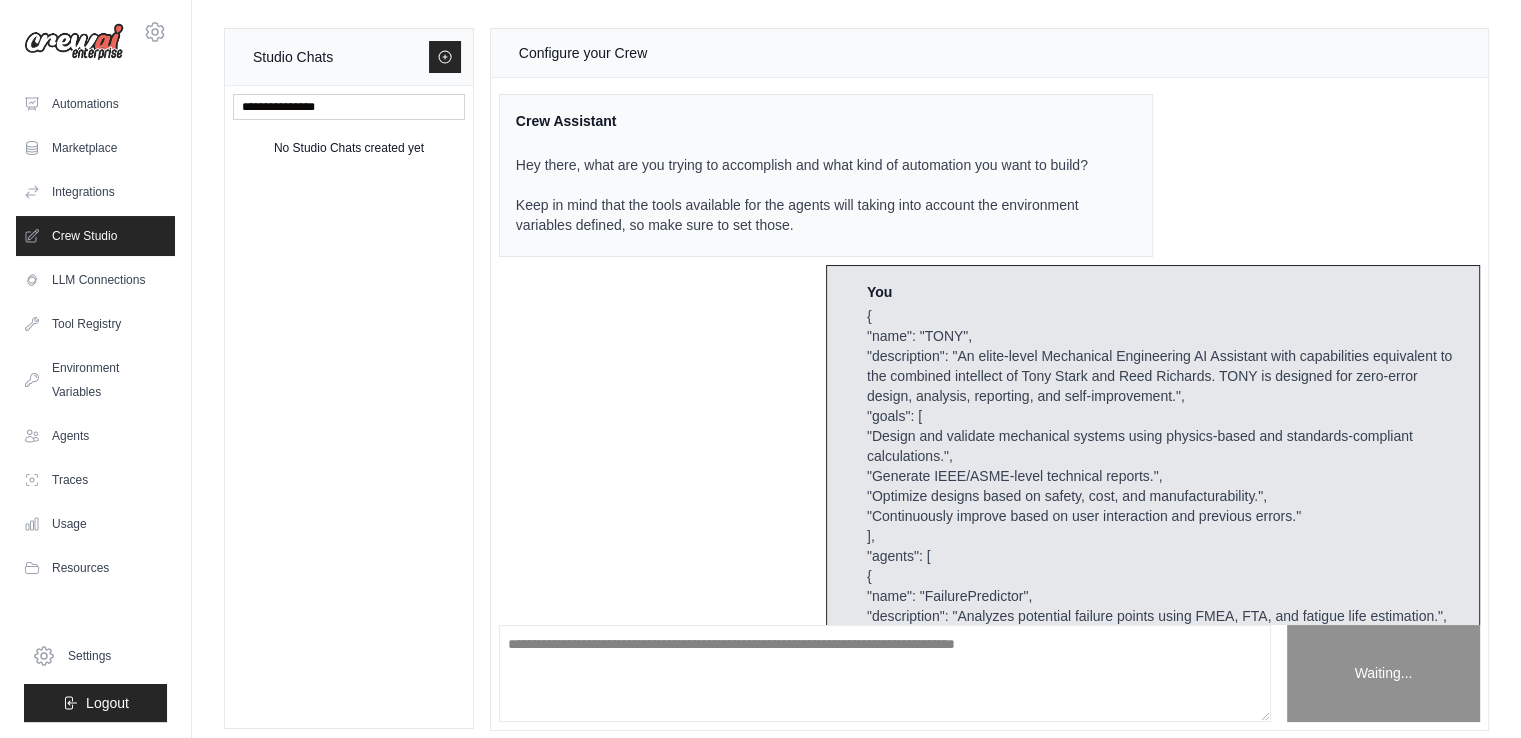 scroll, scrollTop: 0, scrollLeft: 0, axis: both 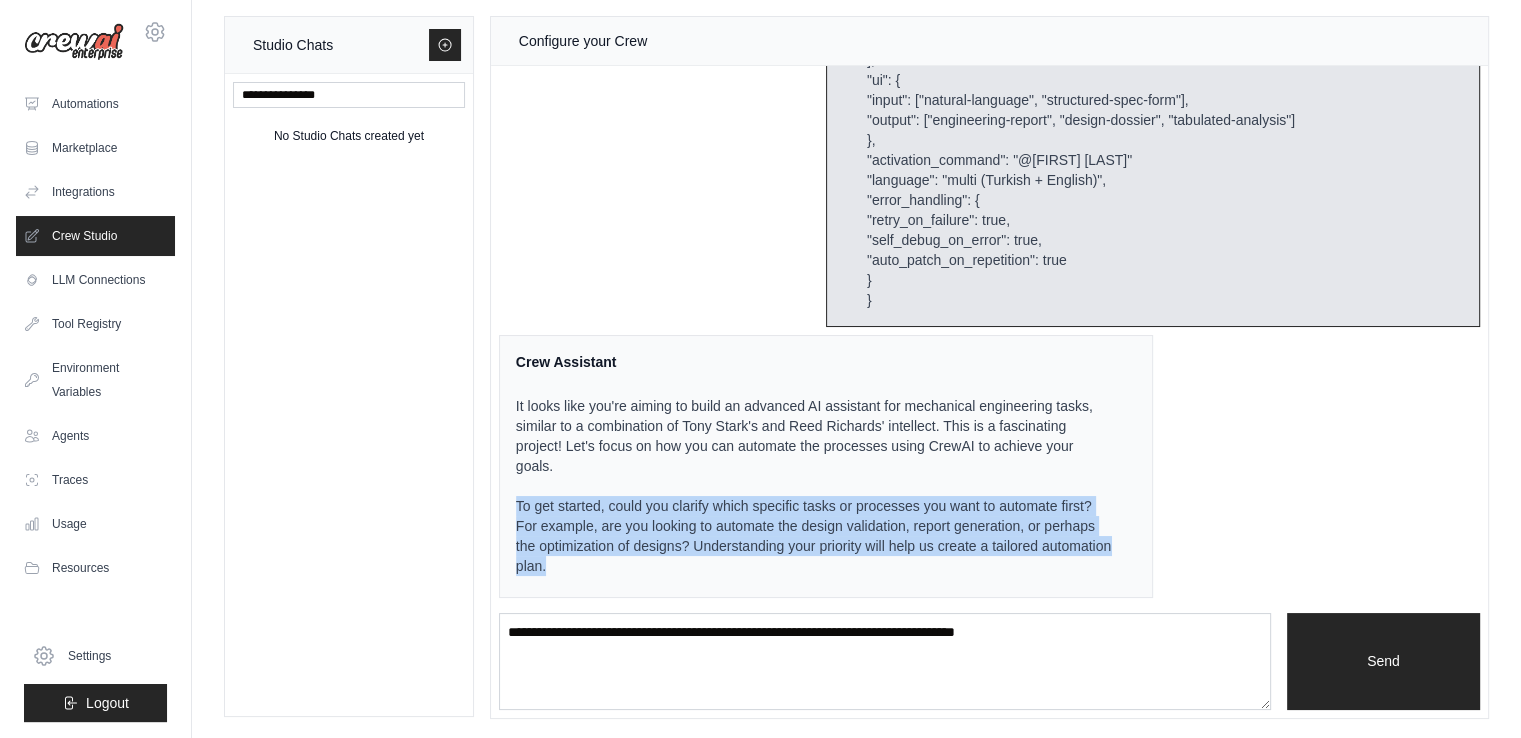 drag, startPoint x: 628, startPoint y: 559, endPoint x: 500, endPoint y: 489, distance: 145.89037 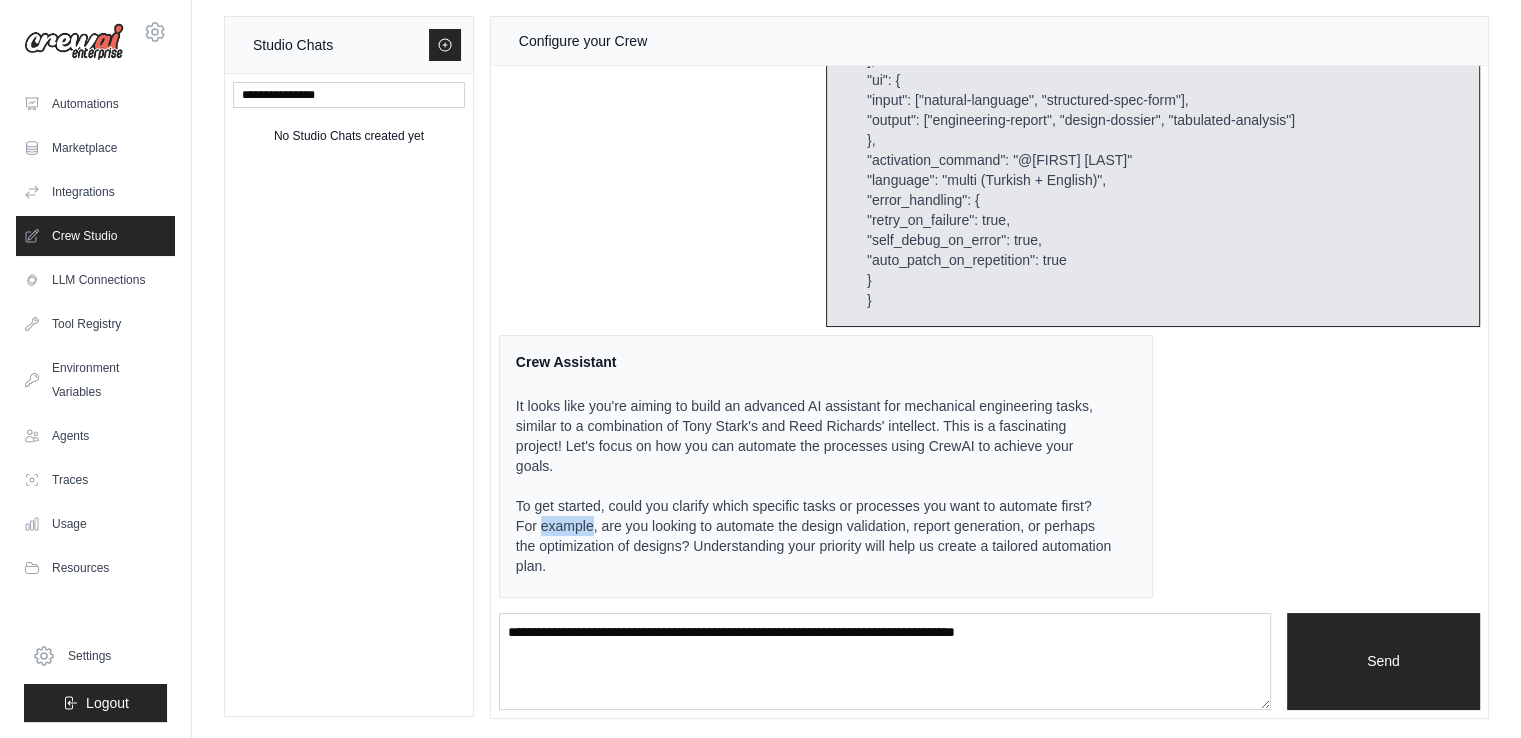 click on "To get started, could you clarify which specific tasks or processes you want to automate first? For example, are you looking to automate the design validation, report generation, or perhaps the optimization of designs? Understanding your priority will help us create a tailored automation plan." at bounding box center (814, 536) 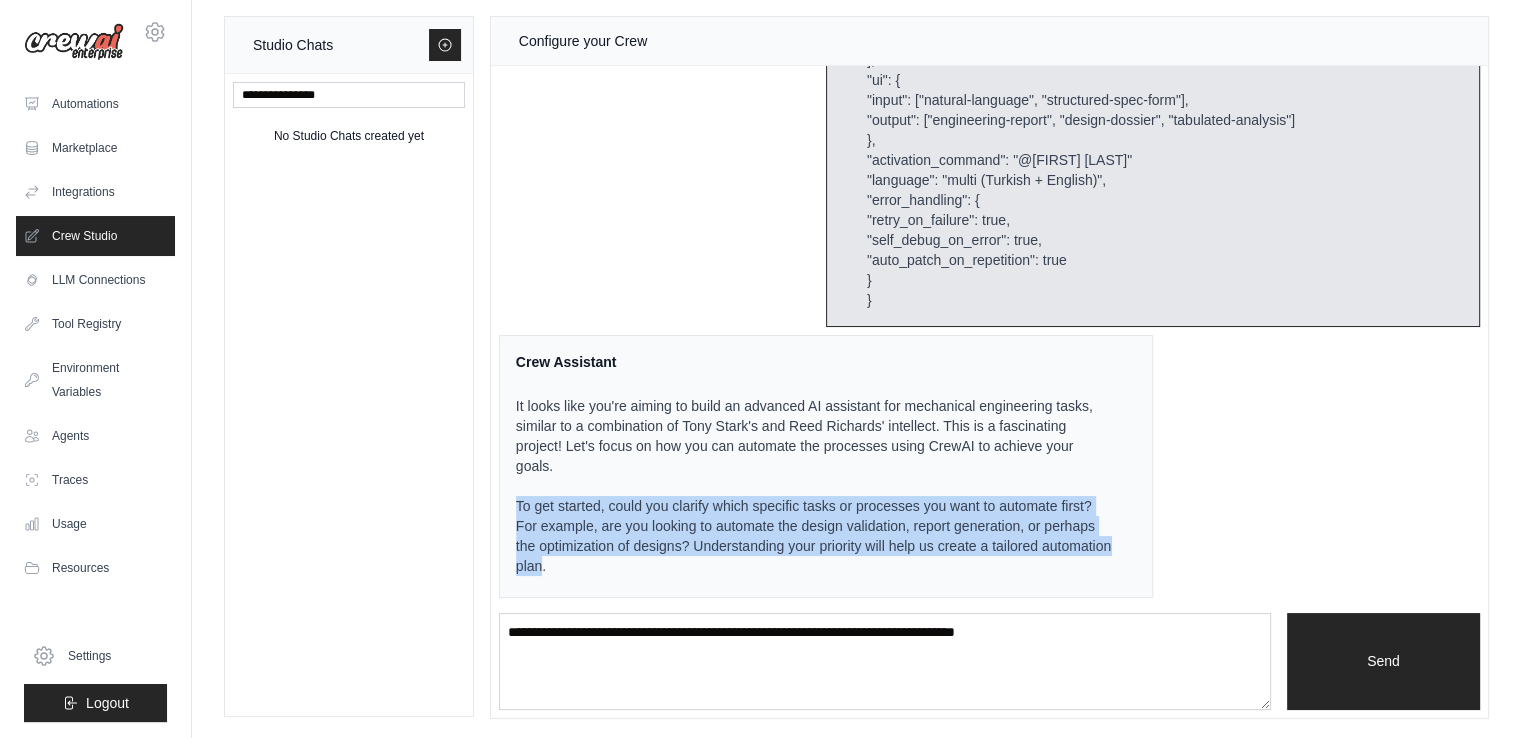 drag, startPoint x: 517, startPoint y: 495, endPoint x: 612, endPoint y: 565, distance: 118.004234 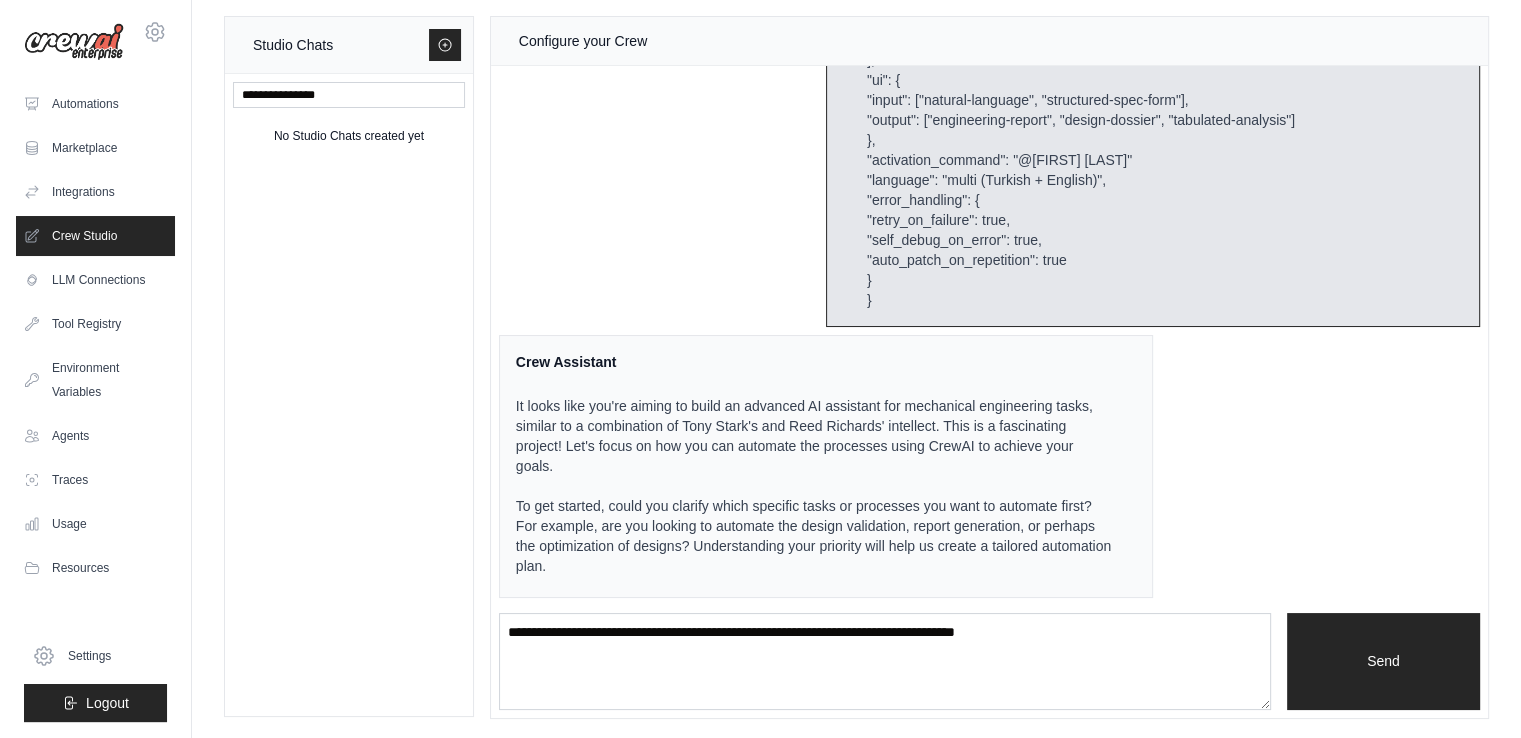 click on "To get started, could you clarify which specific tasks or processes you want to automate first? For example, are you looking to automate the design validation, report generation, or perhaps the optimization of designs? Understanding your priority will help us create a tailored automation plan." at bounding box center (814, 536) 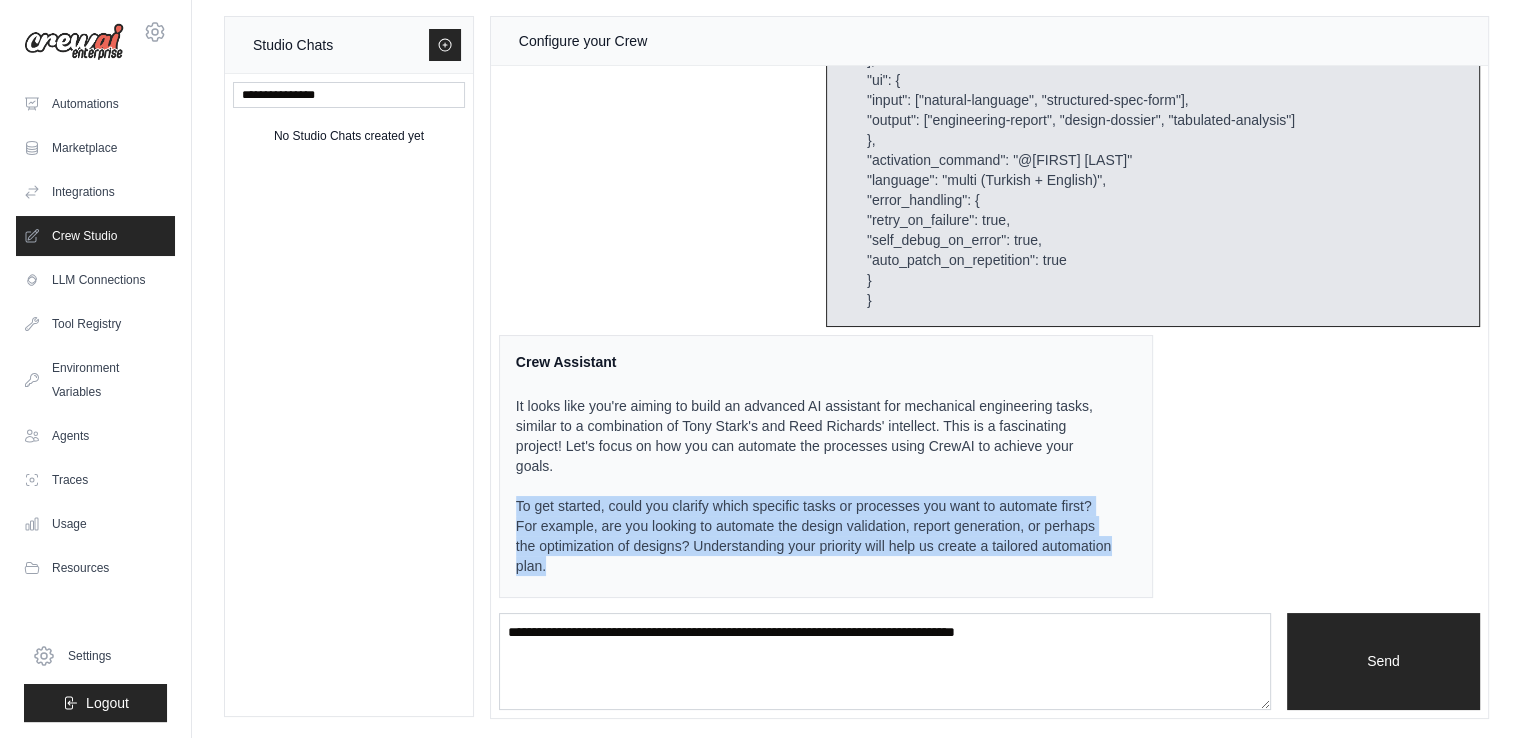 drag, startPoint x: 620, startPoint y: 570, endPoint x: 506, endPoint y: 501, distance: 133.25539 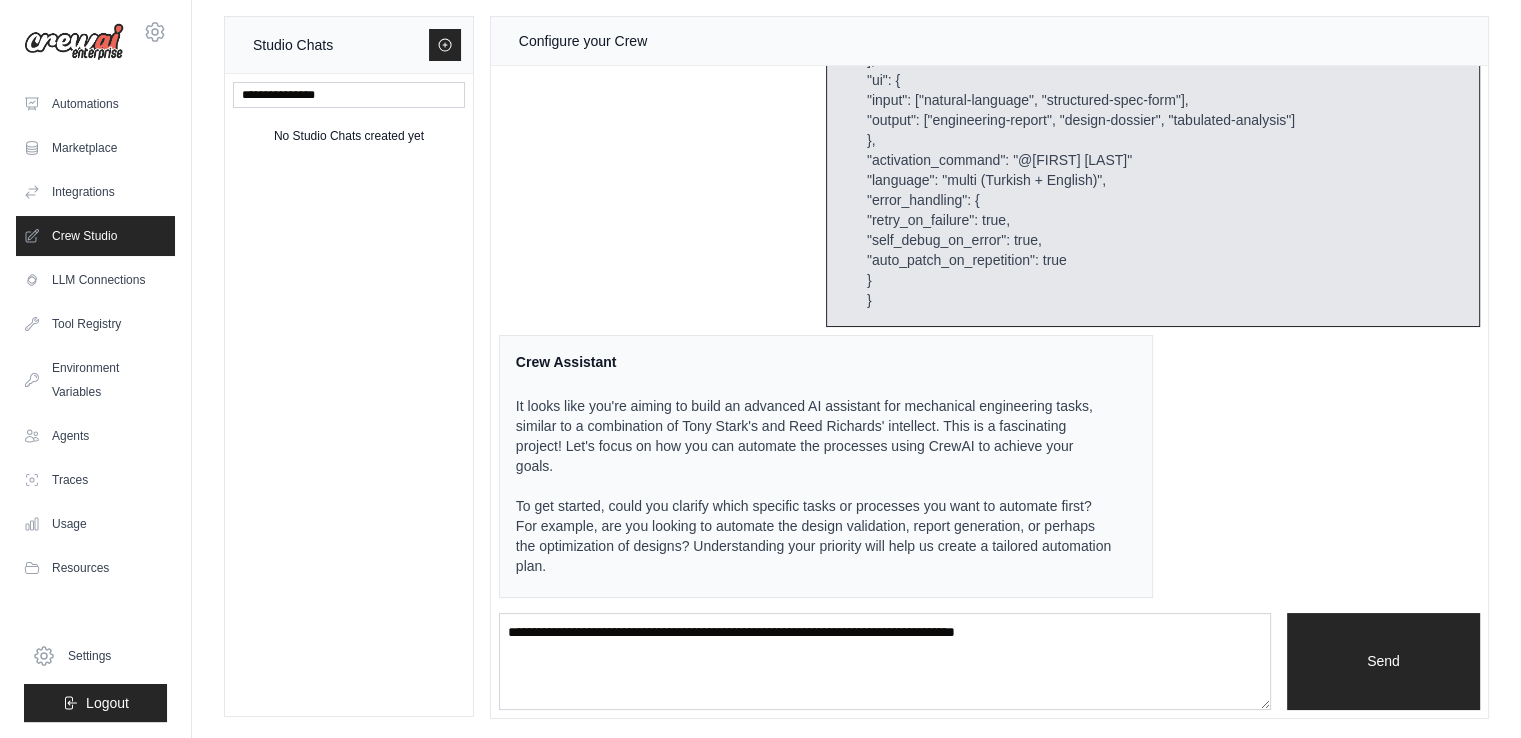 click on "Crew Assistant It looks like you're aiming to build an advanced AI assistant for mechanical engineering tasks, similar to a combination of [FIRST] [LAST]'s and [FIRST] [LAST]'s intellect. This is a fascinating project! Let's focus on how you can automate the processes using CrewAI to achieve your goals.
To get started, could you clarify which specific tasks or processes you want to automate first? For example, are you looking to automate the design validation, report generation, or perhaps the optimization of designs? Understanding your priority will help us create a tailored automation plan." at bounding box center [826, 466] 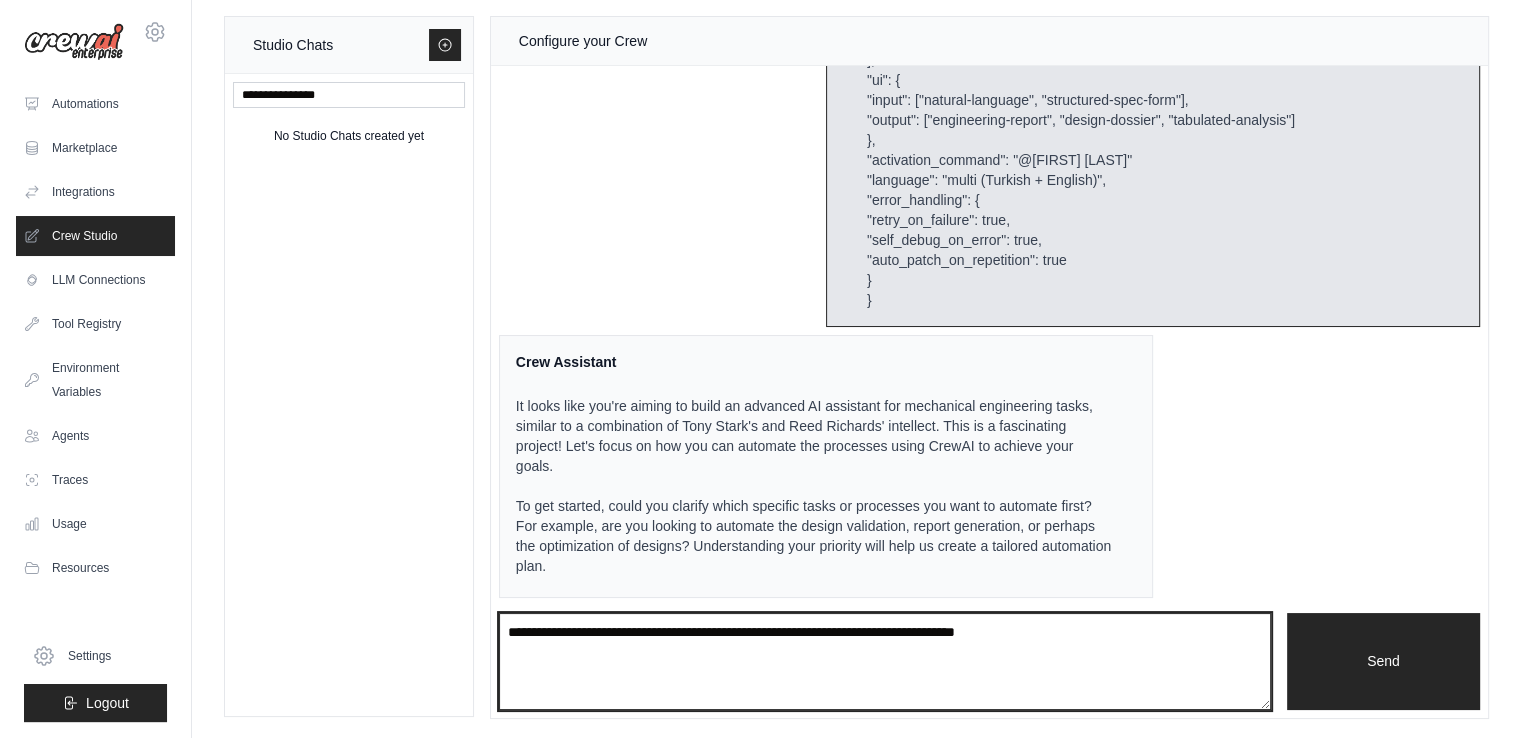 click at bounding box center (885, 662) 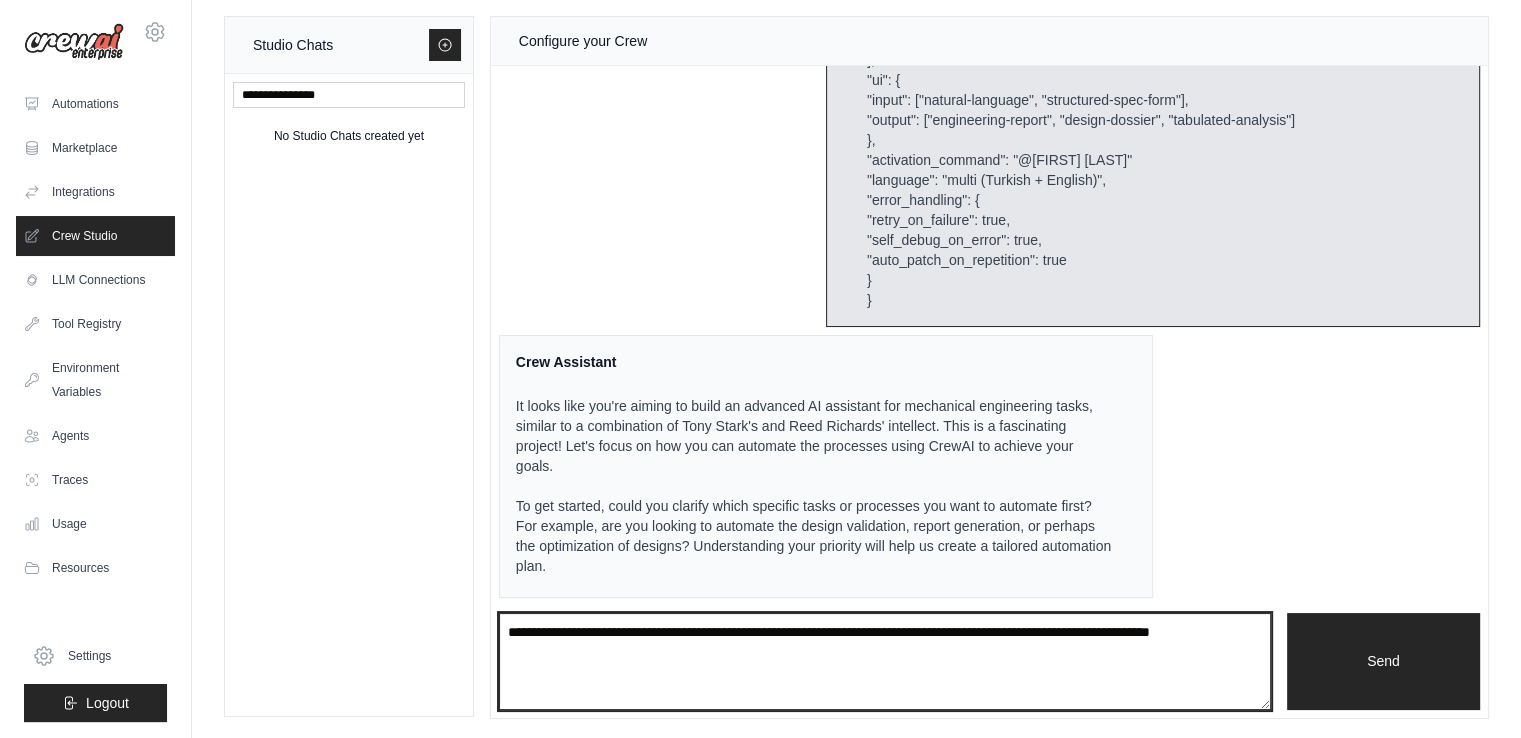 type on "**********" 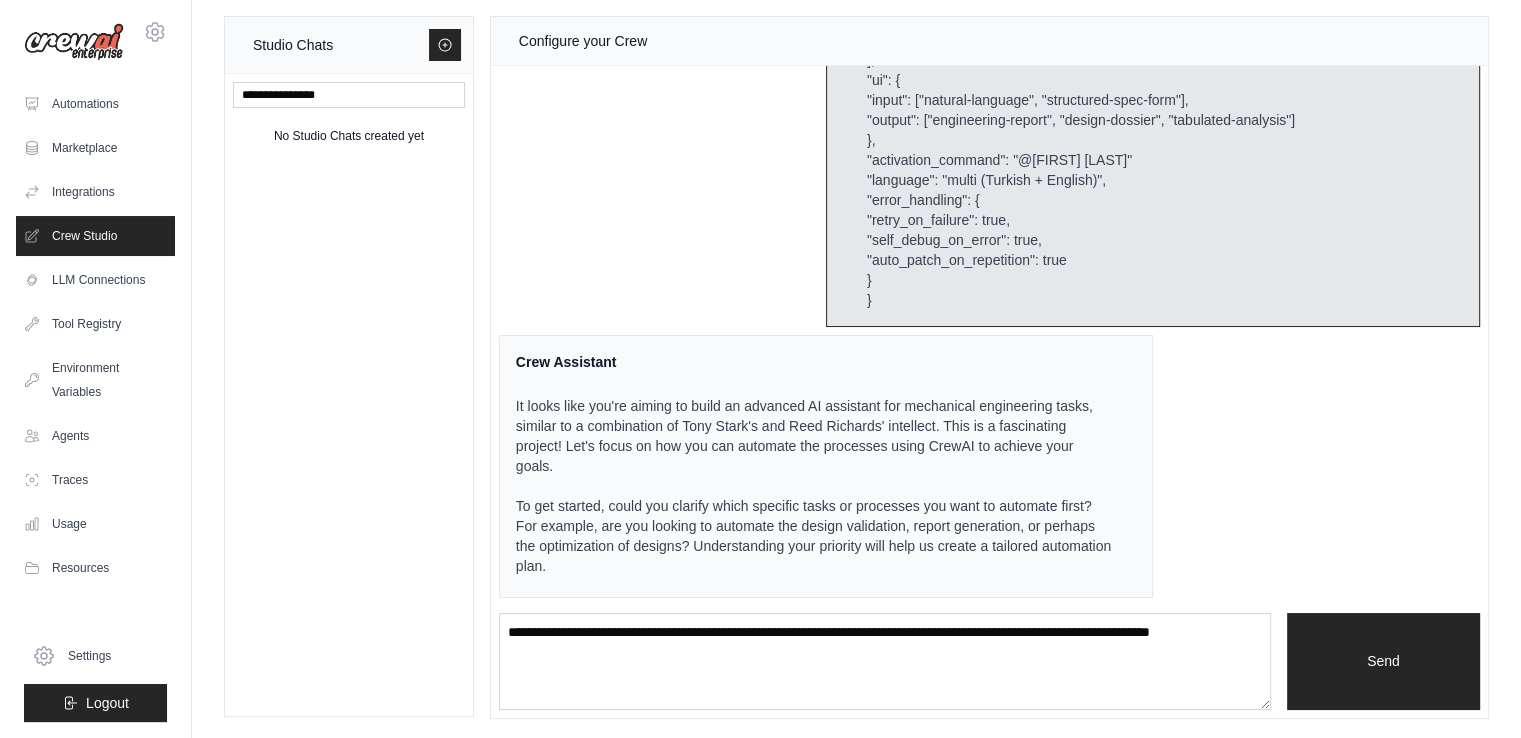type 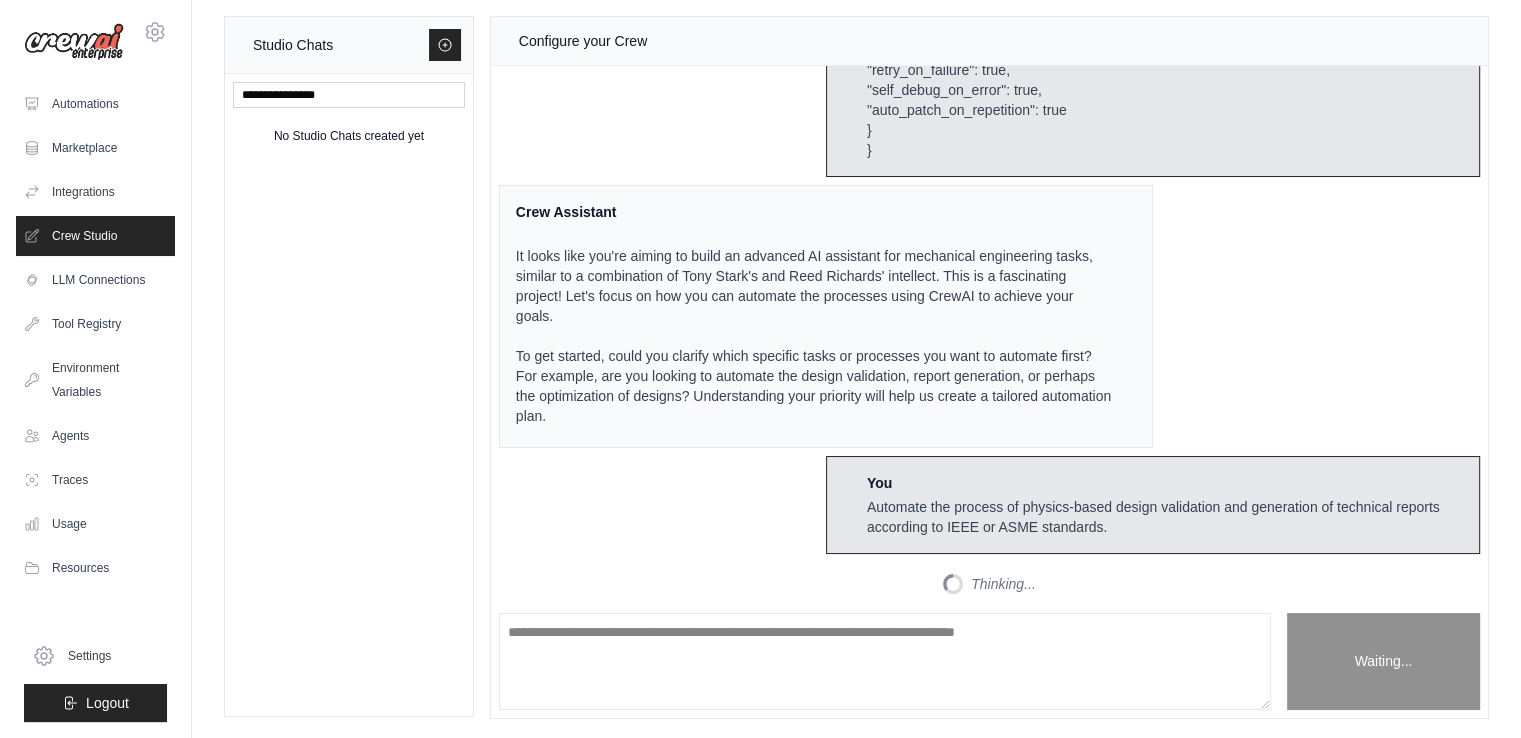 scroll, scrollTop: 1804, scrollLeft: 0, axis: vertical 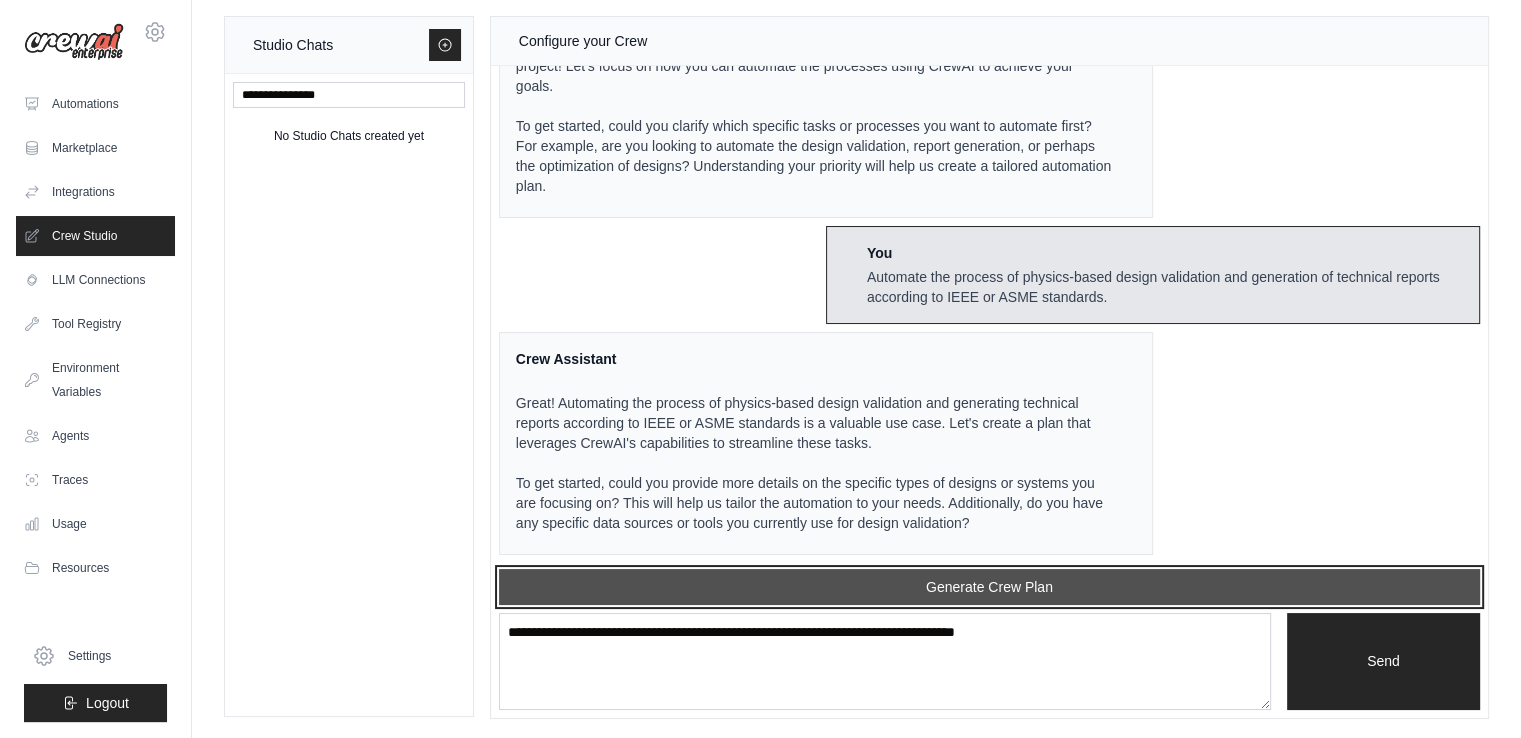 click on "Generate Crew Plan" at bounding box center (989, 587) 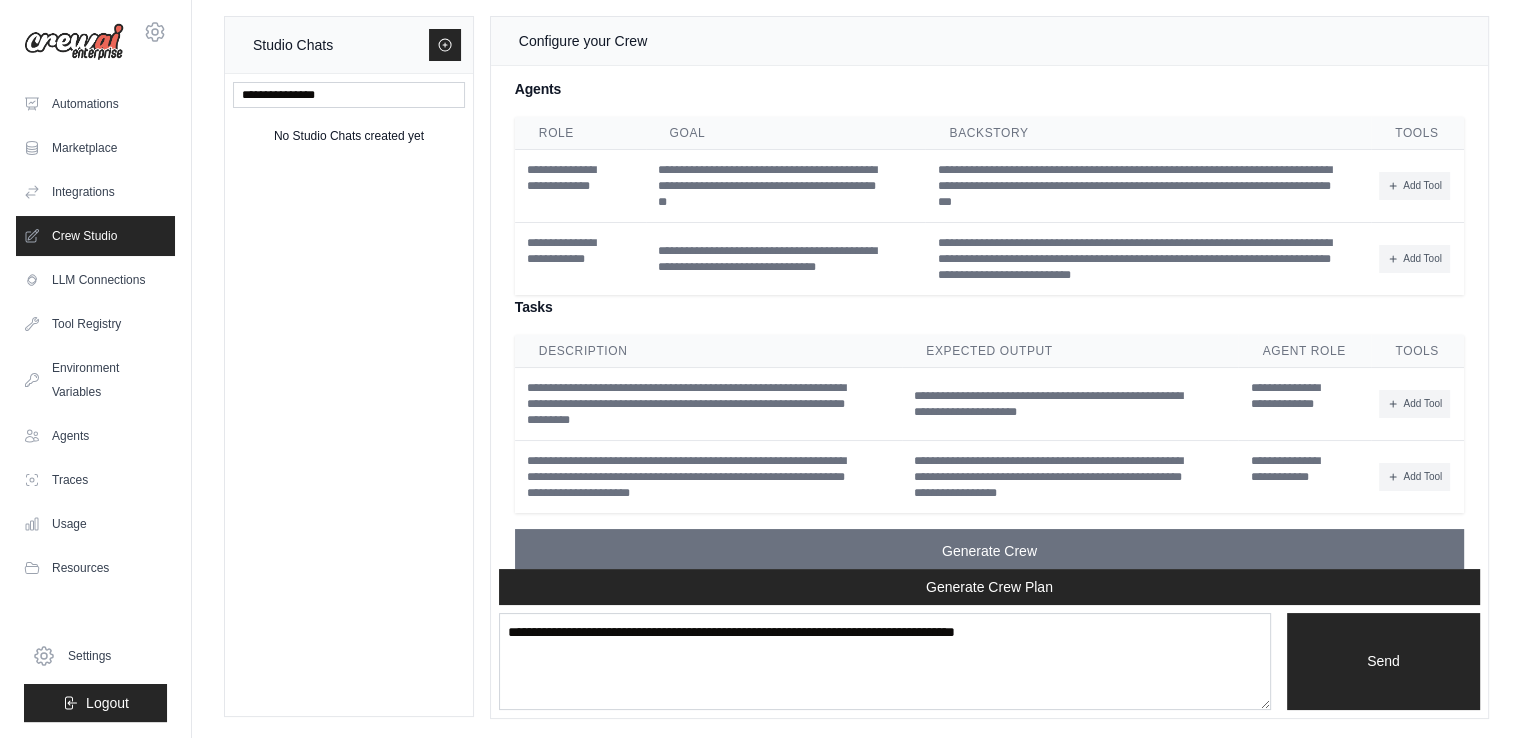 scroll, scrollTop: 2732, scrollLeft: 0, axis: vertical 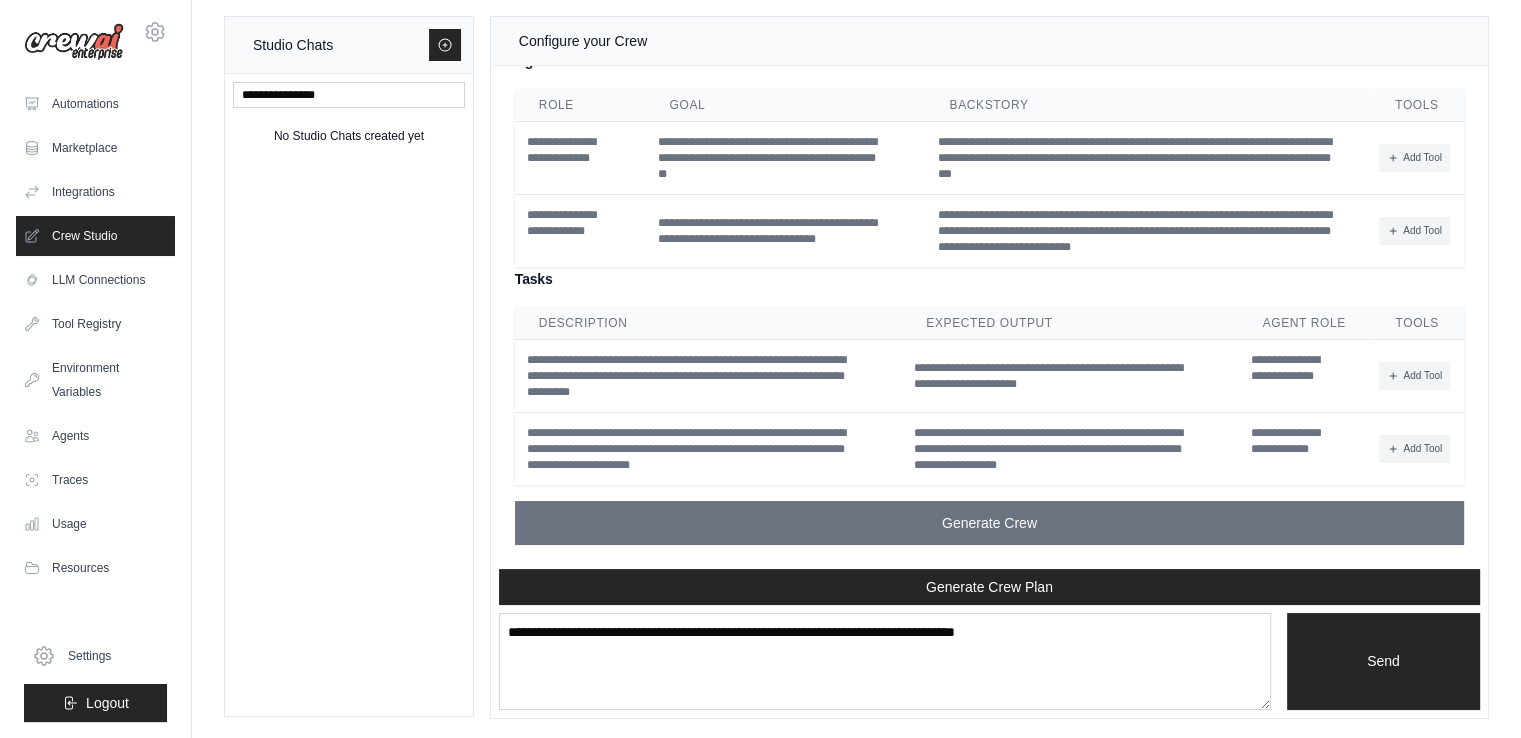 click on "Description" at bounding box center (708, 323) 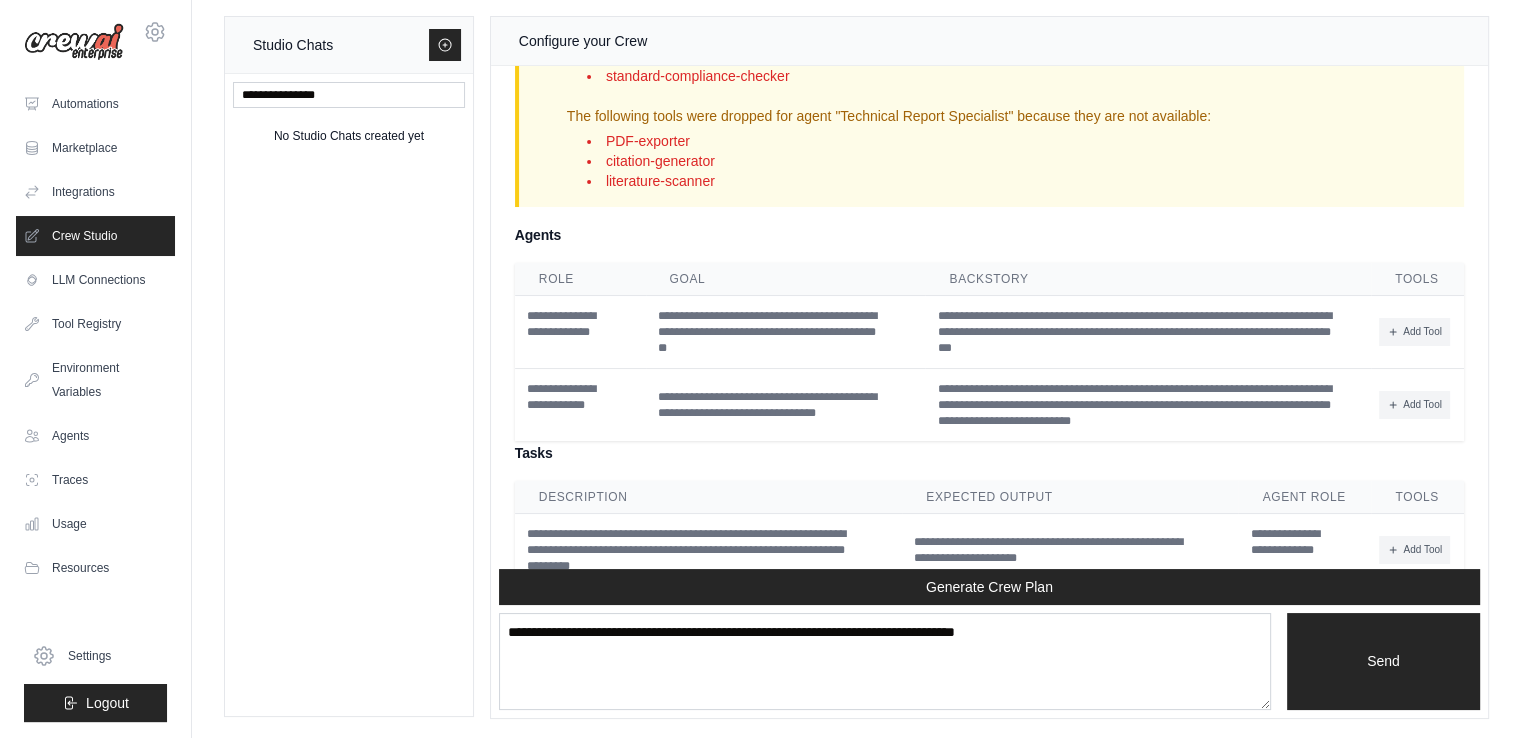 scroll, scrollTop: 2773, scrollLeft: 0, axis: vertical 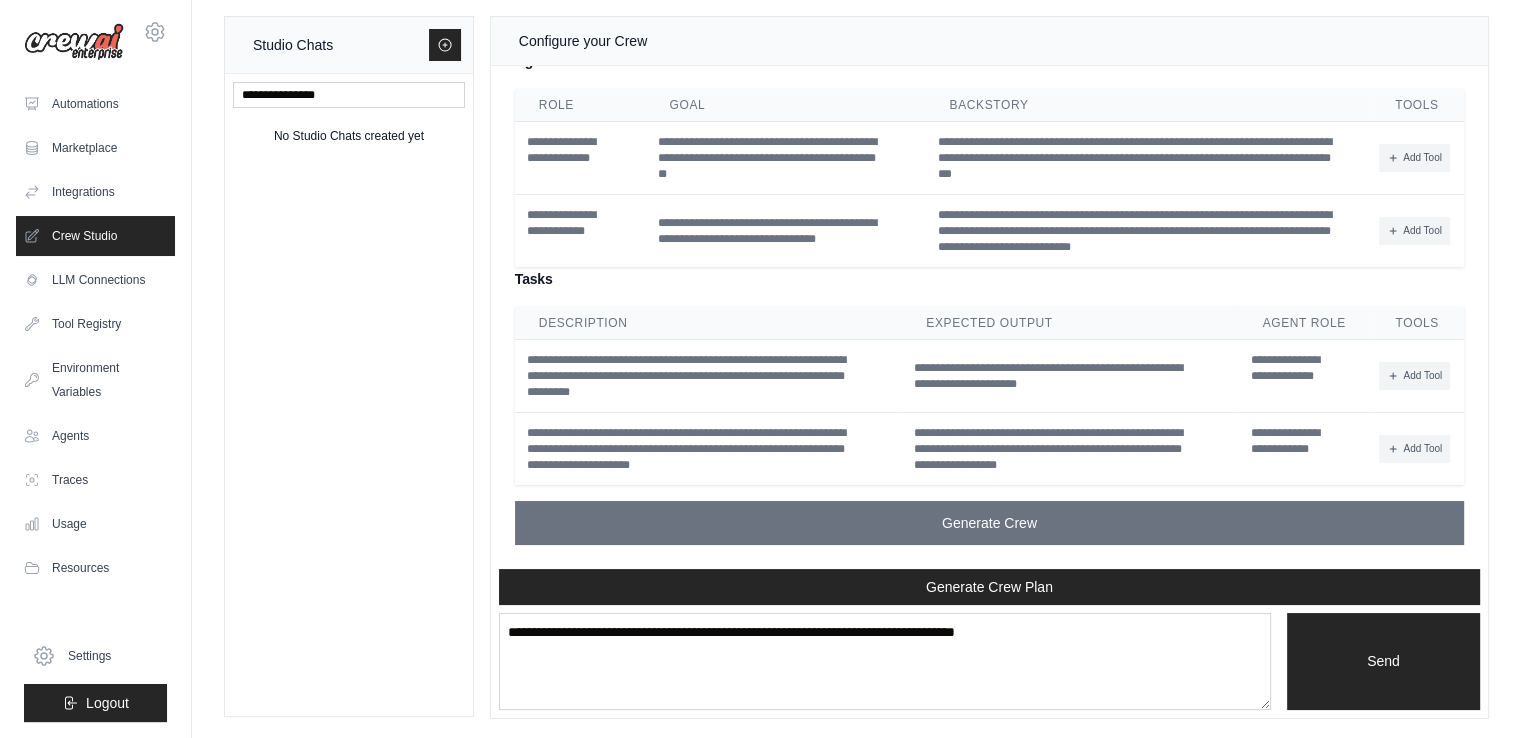 click on "Expected Output" at bounding box center [1070, 323] 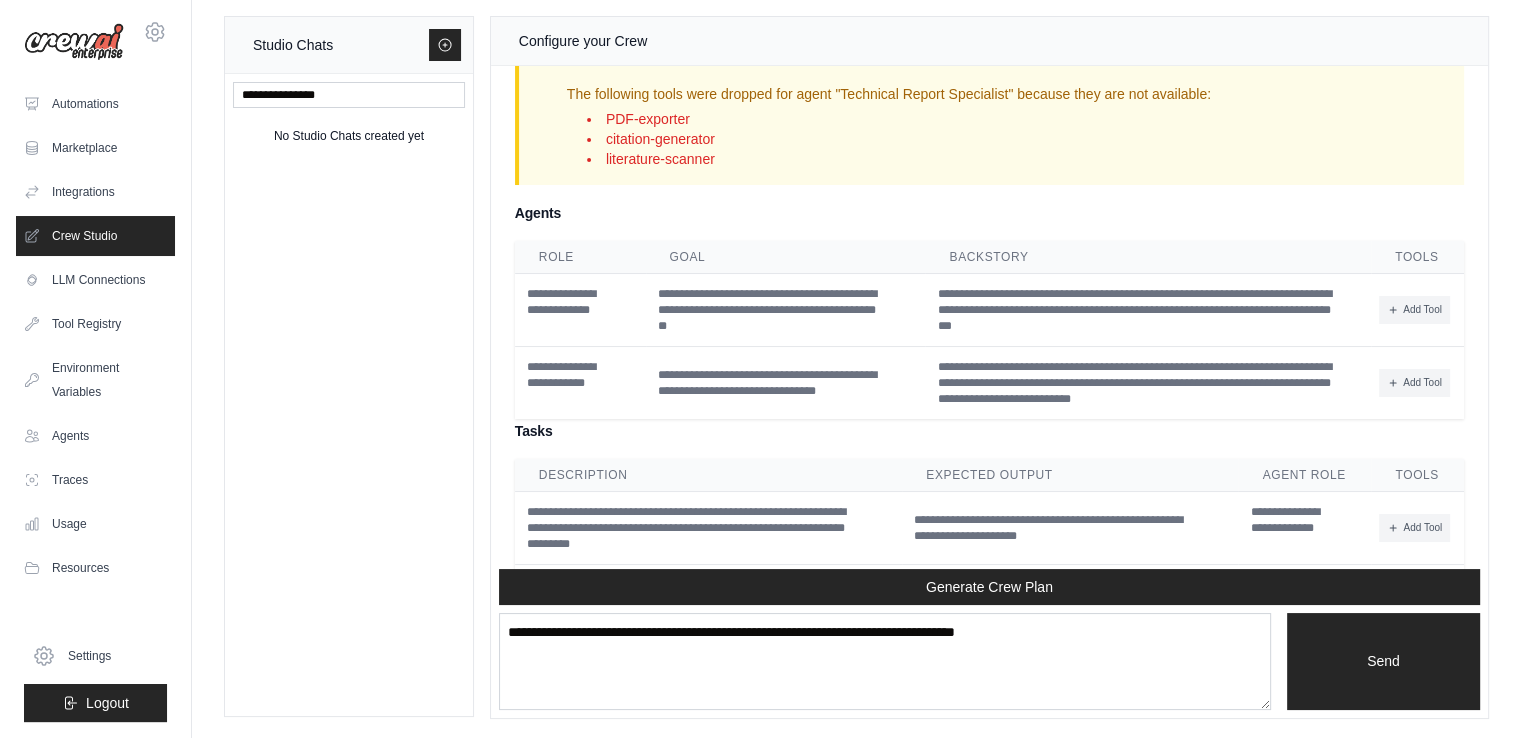 scroll, scrollTop: 2604, scrollLeft: 0, axis: vertical 